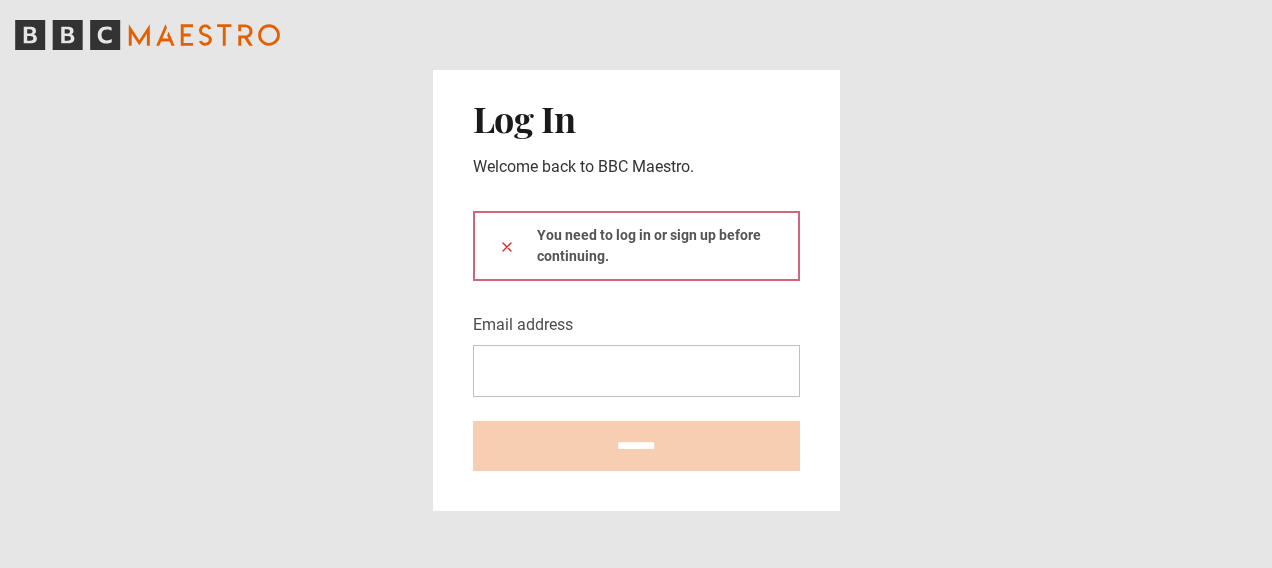 scroll, scrollTop: 0, scrollLeft: 0, axis: both 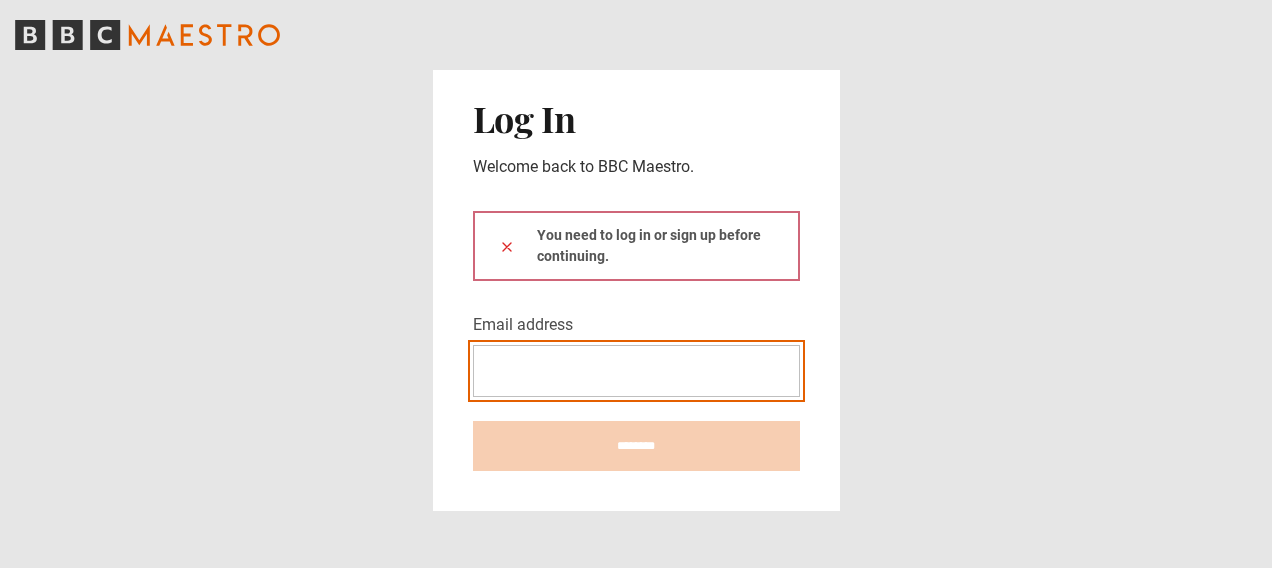 click on "Email address" at bounding box center [636, 371] 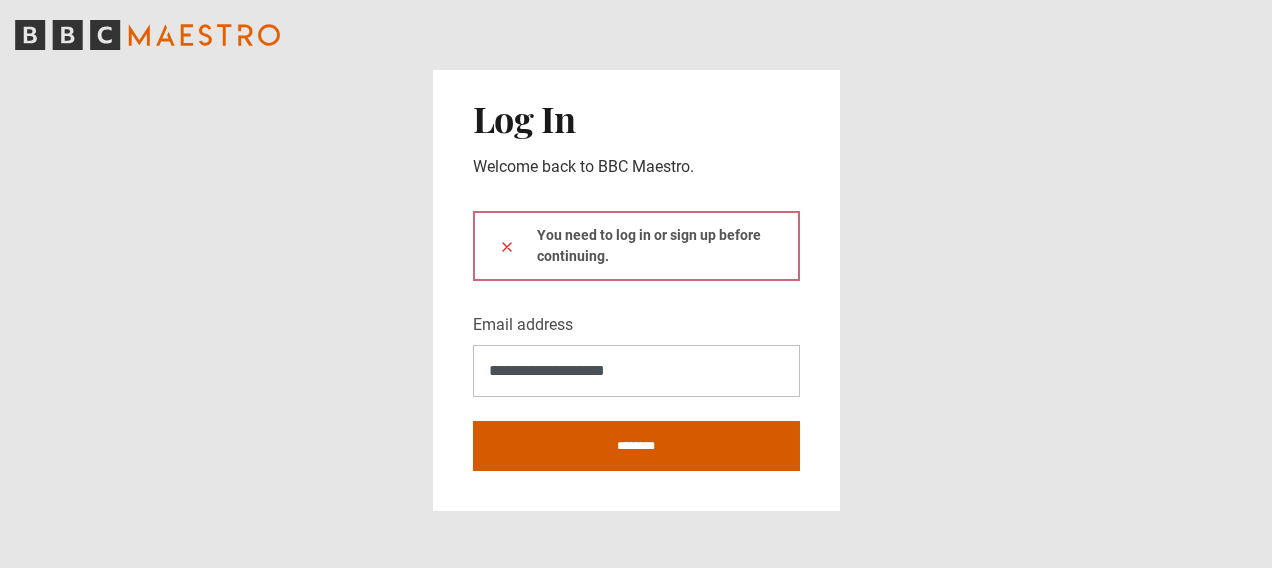 click on "********" at bounding box center [636, 446] 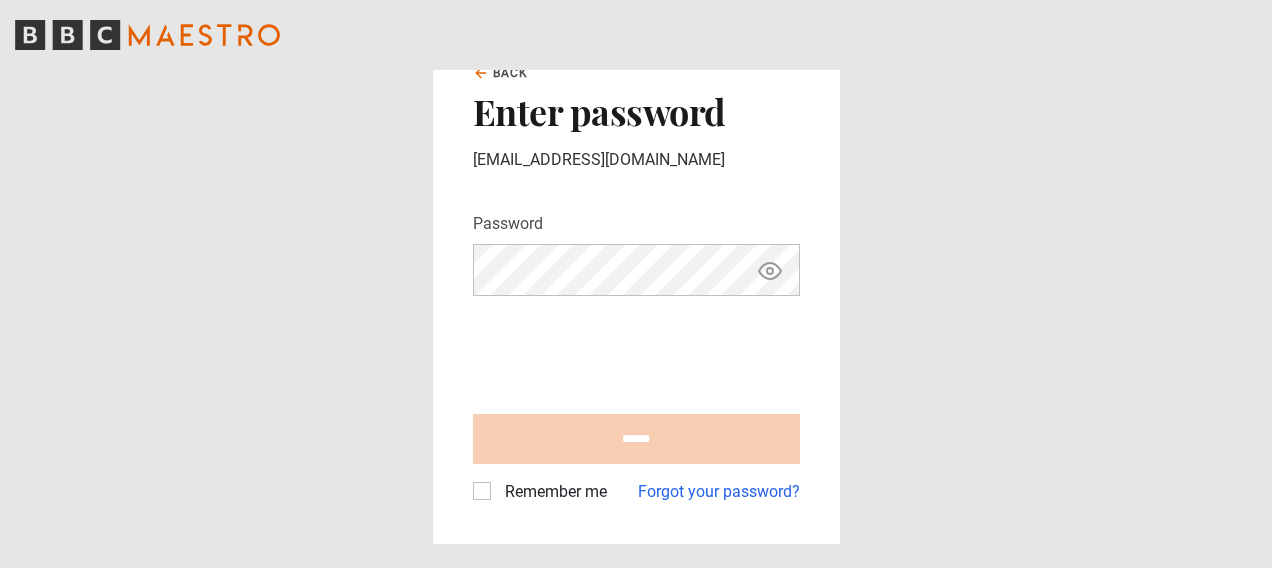 scroll, scrollTop: 0, scrollLeft: 0, axis: both 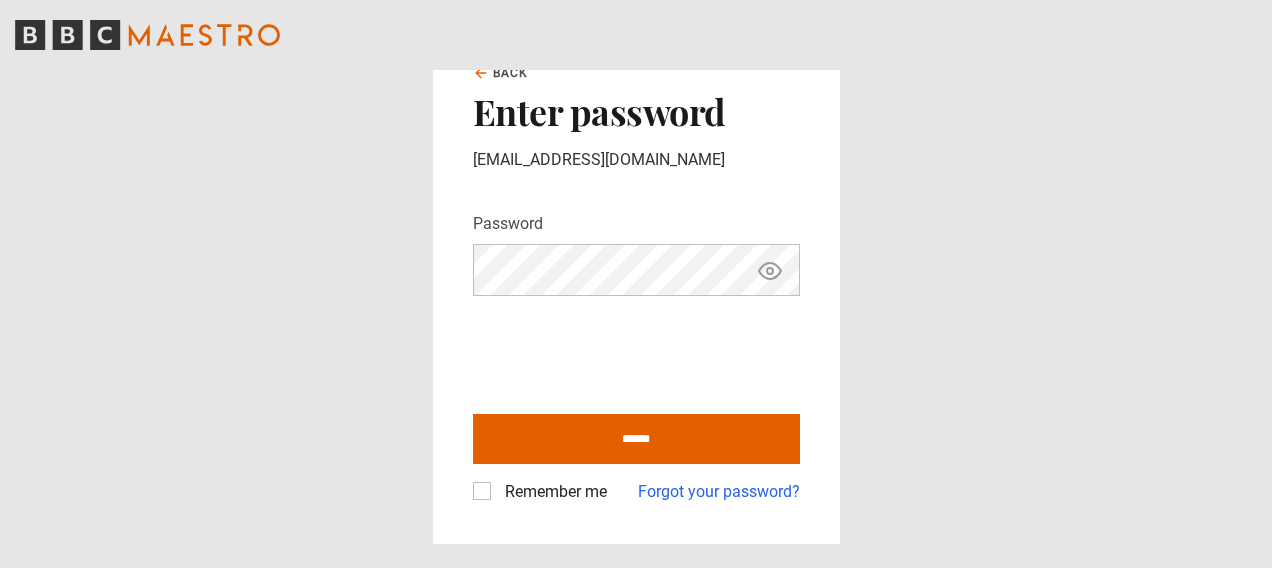 click on "Remember me" at bounding box center [552, 492] 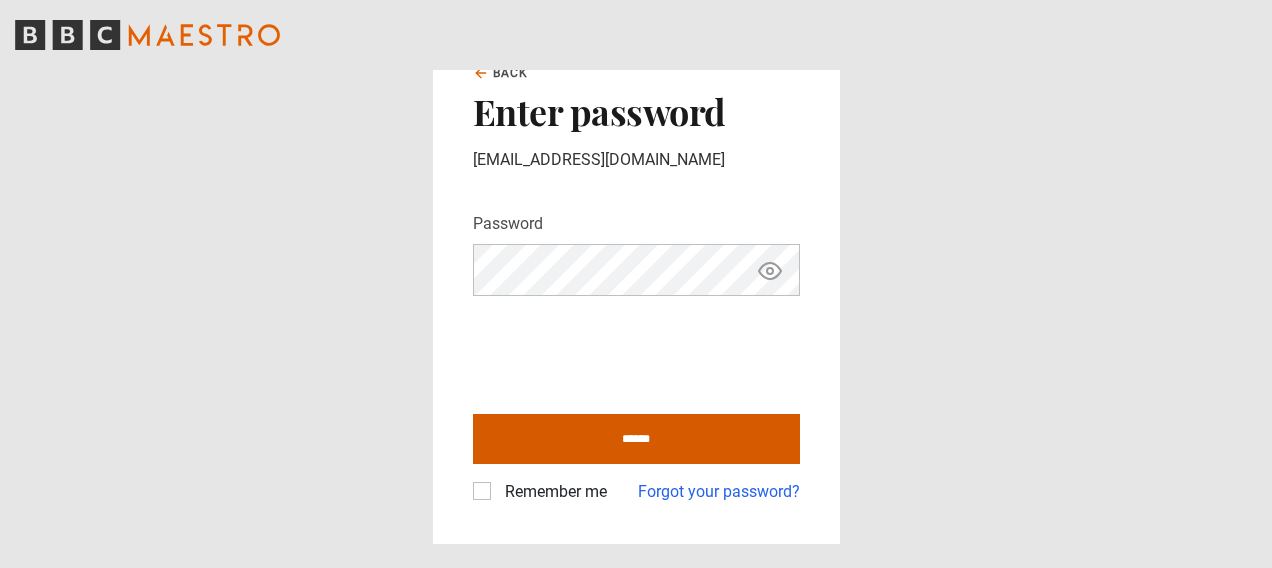 click on "******" at bounding box center (636, 439) 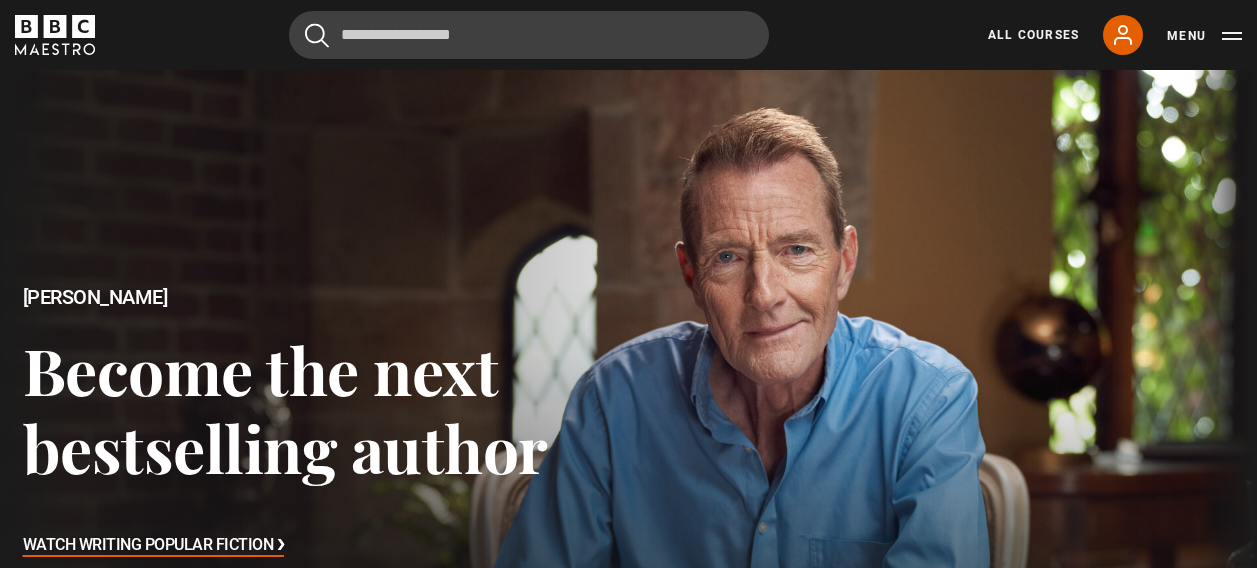 scroll, scrollTop: 0, scrollLeft: 0, axis: both 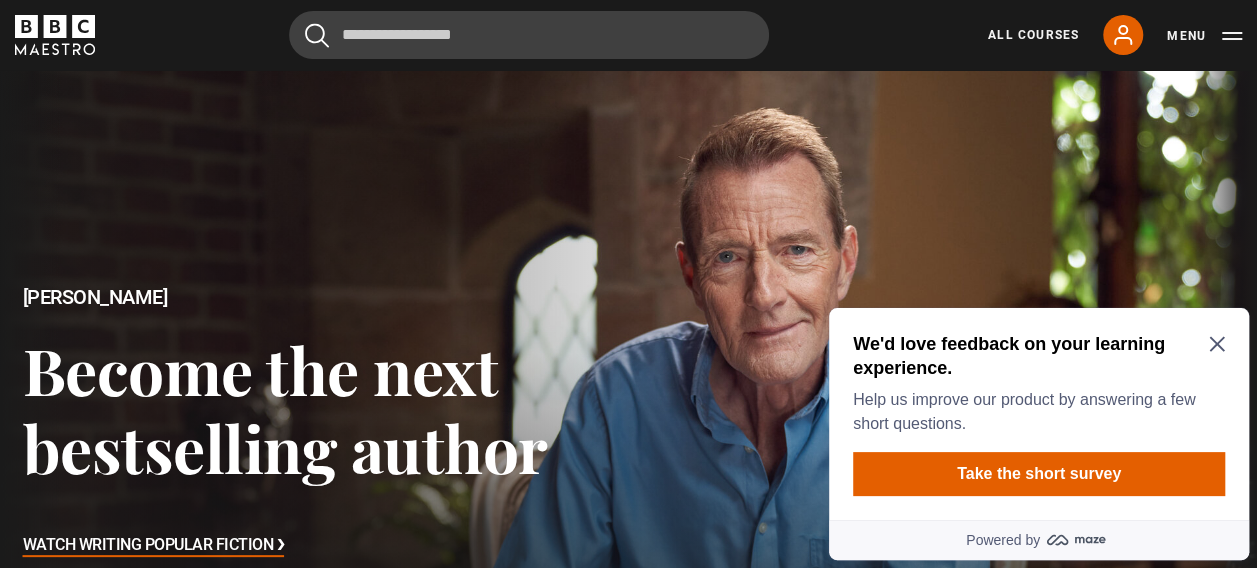 click on "We'd love feedback on your learning experience. Help us improve our product by answering a few short questions." at bounding box center [1039, 384] 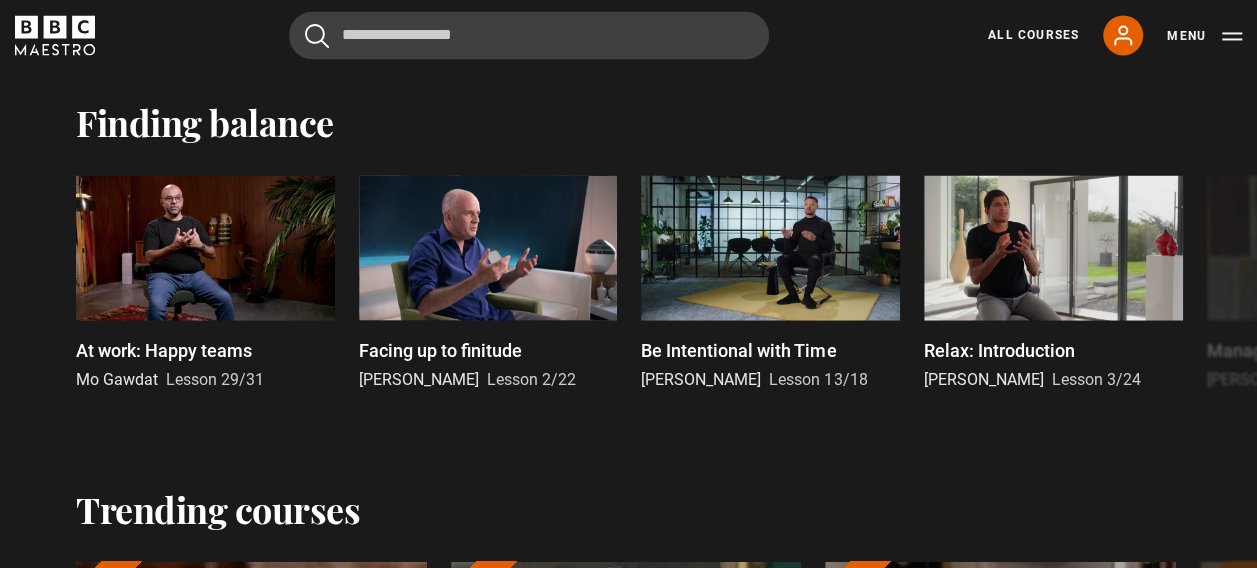 scroll, scrollTop: 0, scrollLeft: 0, axis: both 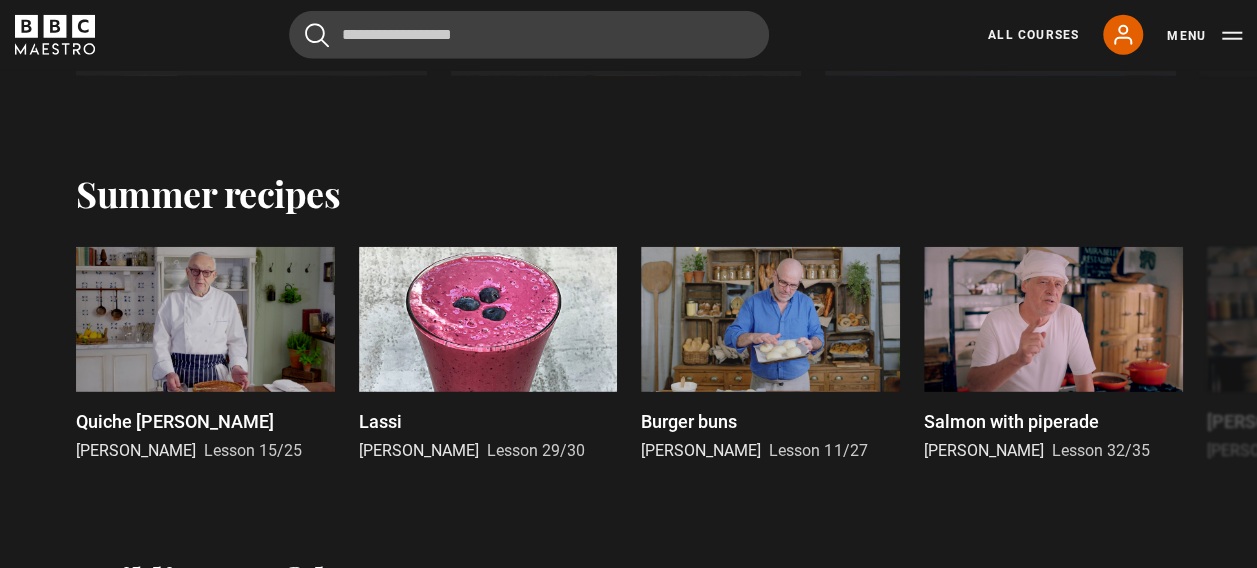click on "All Courses
My Account
Search
Menu" at bounding box center [1103, 35] 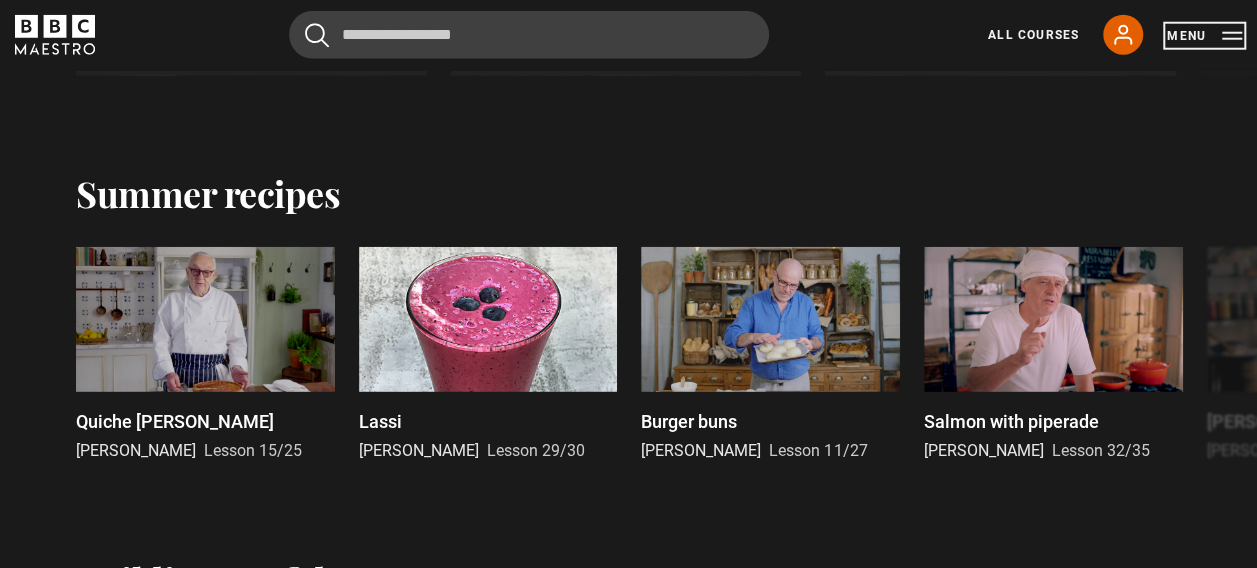 click on "Menu" at bounding box center (1204, 36) 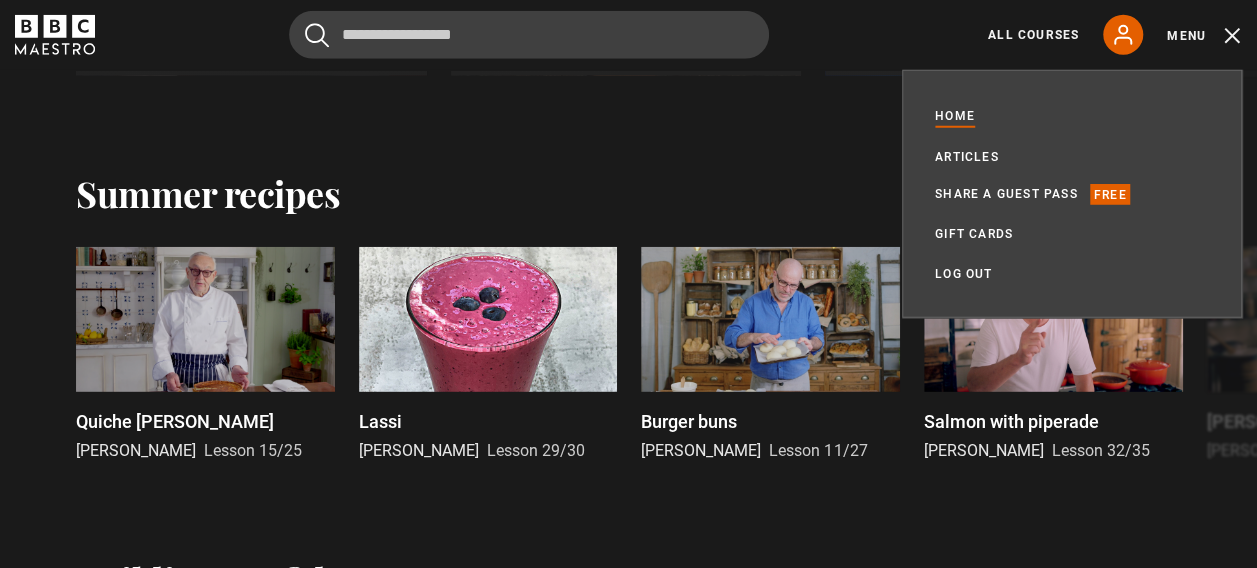 click on "Recommended
Self-awareness
Evy Poumpouras
Lesson 3/24
This is it, this is now
[PERSON_NAME]
Lesson 5/22
Linguine tomato sauce
[PERSON_NAME]
Lesson 15/35
Becoming a writer
[PERSON_NAME]
Lesson 3/33
Build Self-belief
[PERSON_NAME]
Lesson 4/18
What is happiness?
Mo Gawdat
Lesson 3/31
Ideas
[PERSON_NAME]
Lesson 4/12
Find your expression
[PERSON_NAME]
Lesson 2/20
Healthy habit formation
[PERSON_NAME] 2/24
Chicken biriyani
[PERSON_NAME] 26/30
Previous
Next
Popular topics
How to get people to talk
Evy Poumpouras
Lesson 10/24
Authentic passion
[PERSON_NAME]" at bounding box center (628, 334) 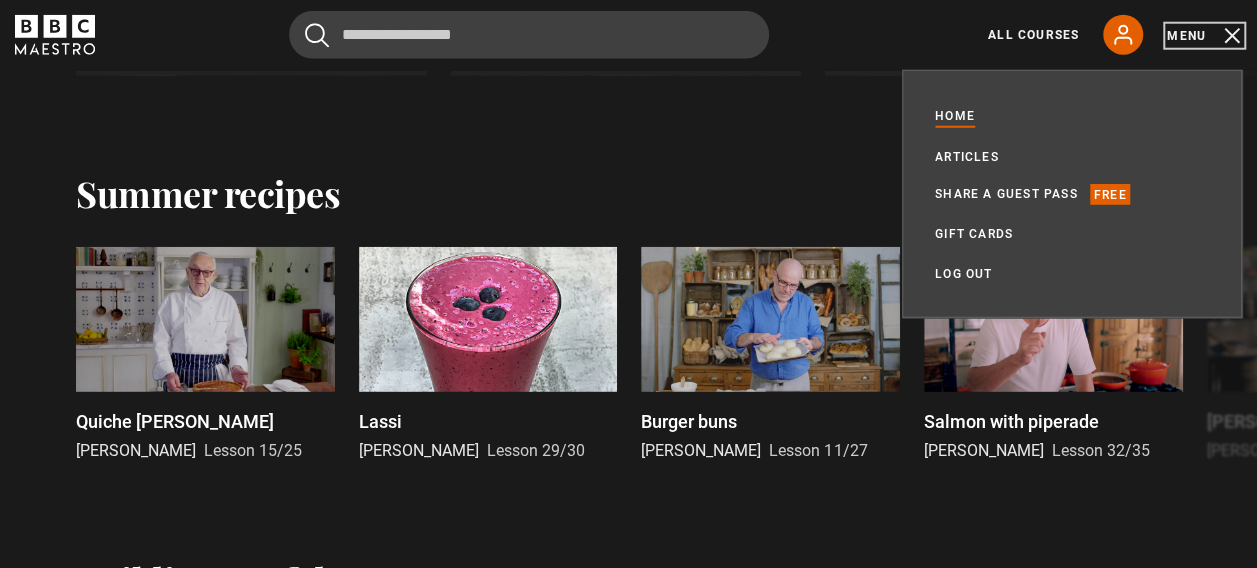 click on "Menu" at bounding box center [1204, 36] 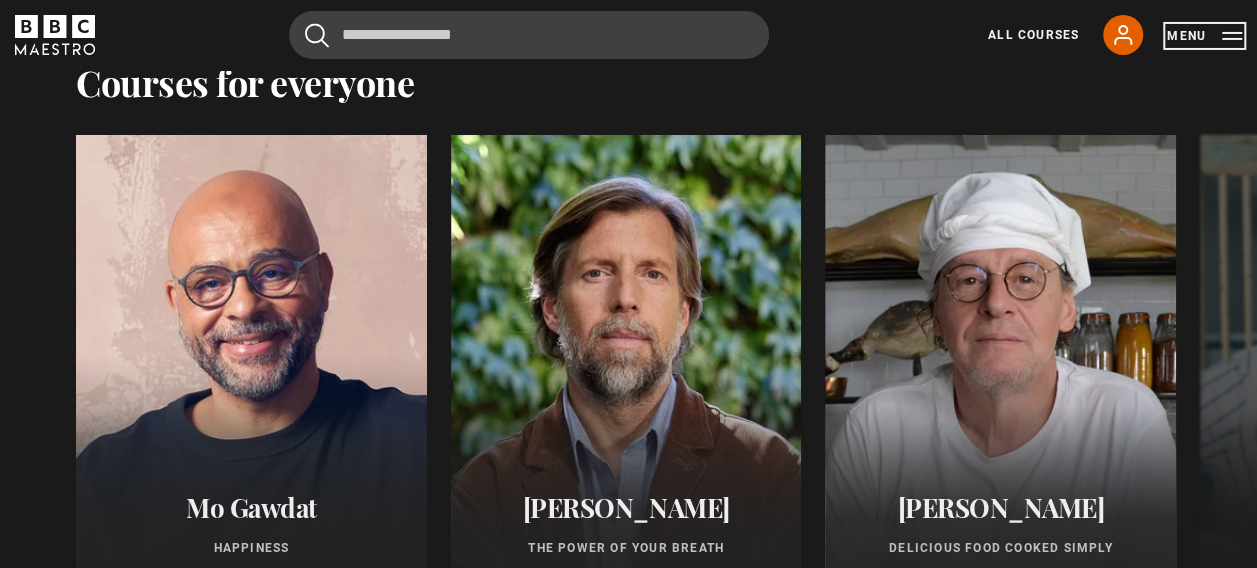 scroll, scrollTop: 3591, scrollLeft: 0, axis: vertical 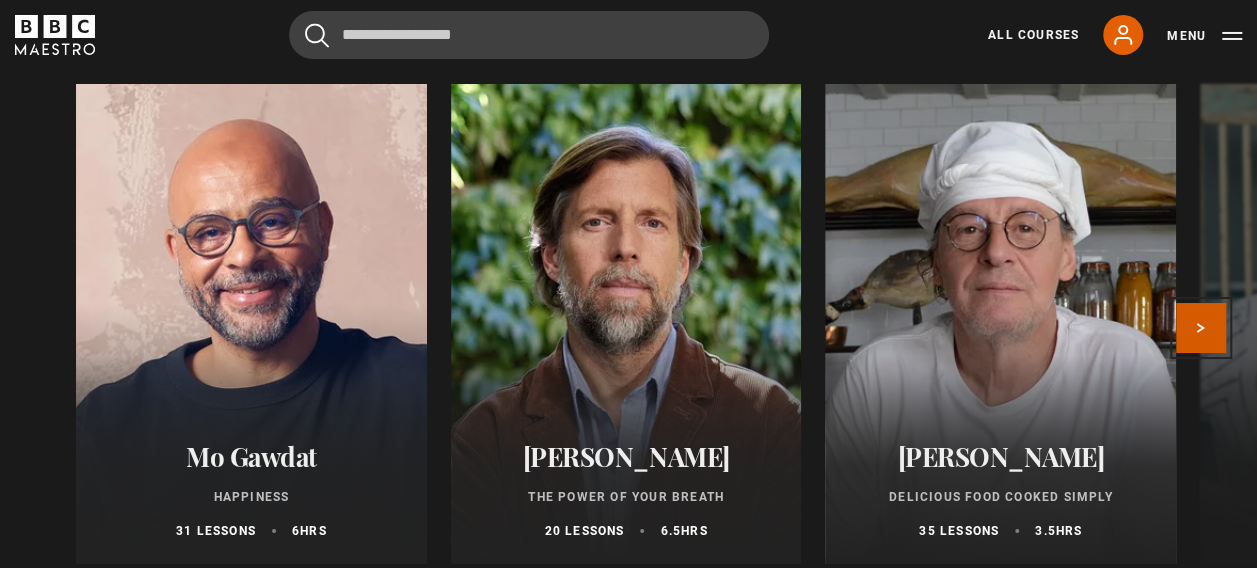 click on "Next" at bounding box center (1201, 328) 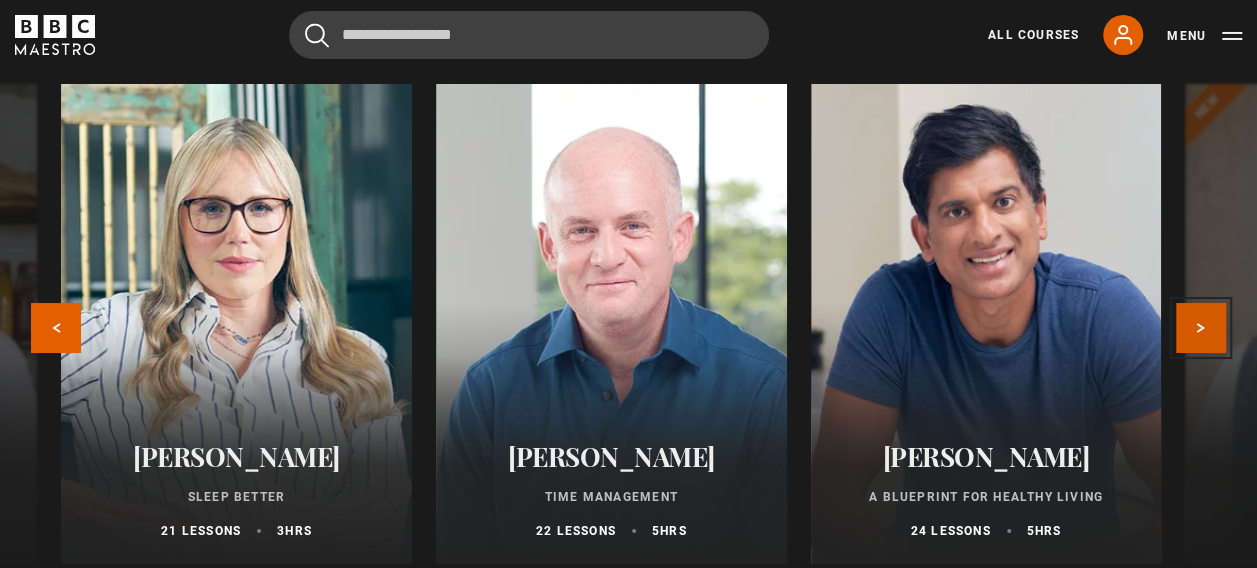 click on "Next" at bounding box center [1201, 328] 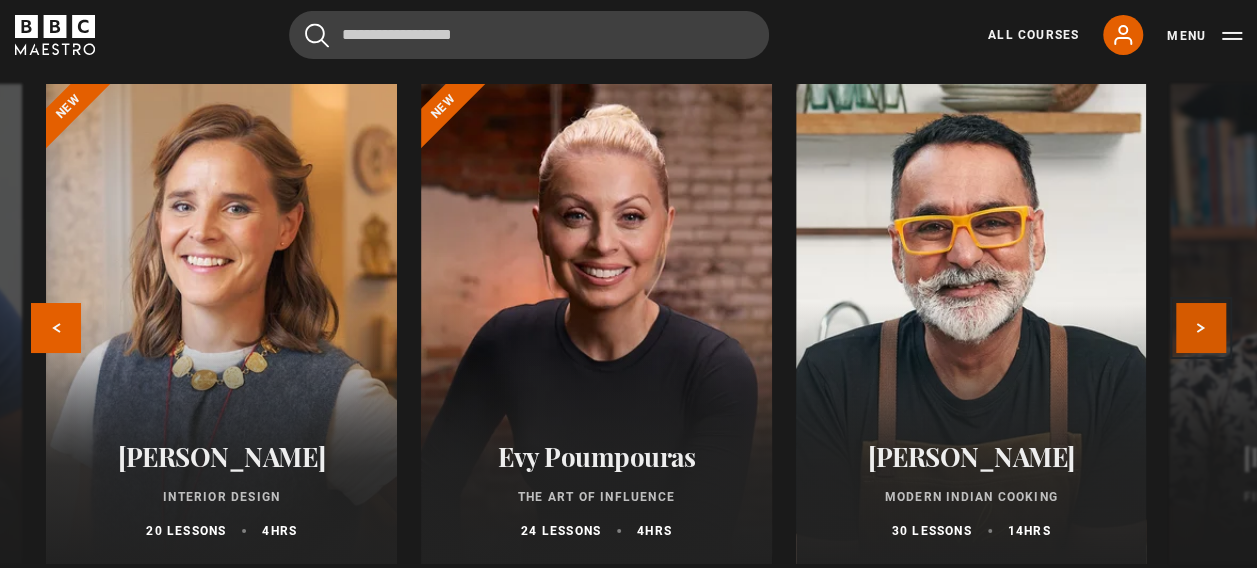 click on "Next" at bounding box center [1201, 328] 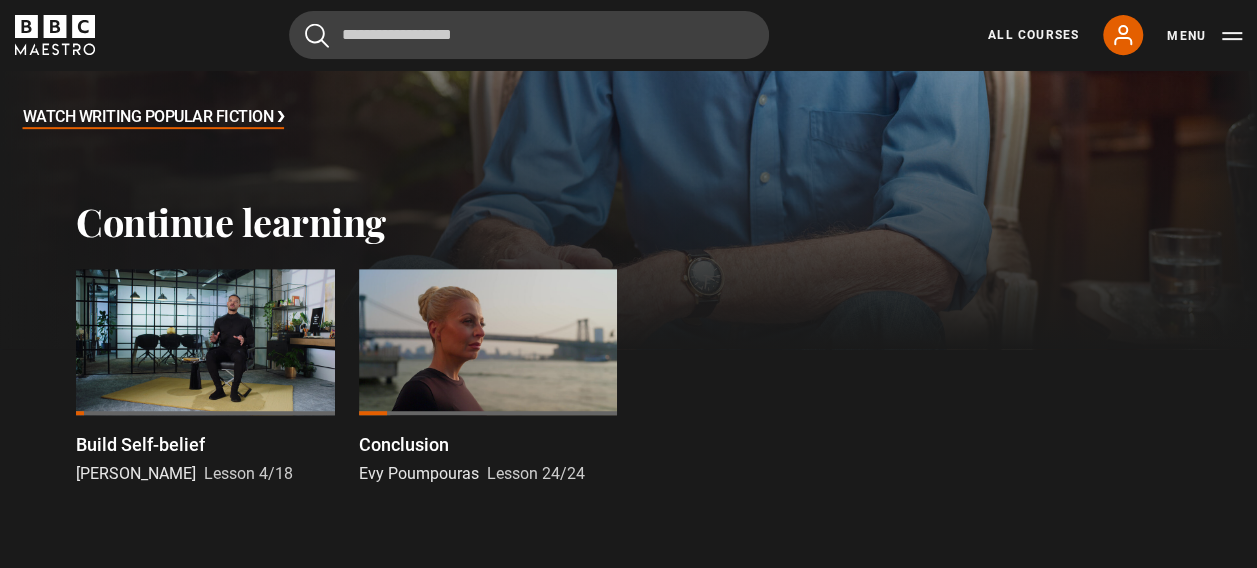 scroll, scrollTop: 413, scrollLeft: 0, axis: vertical 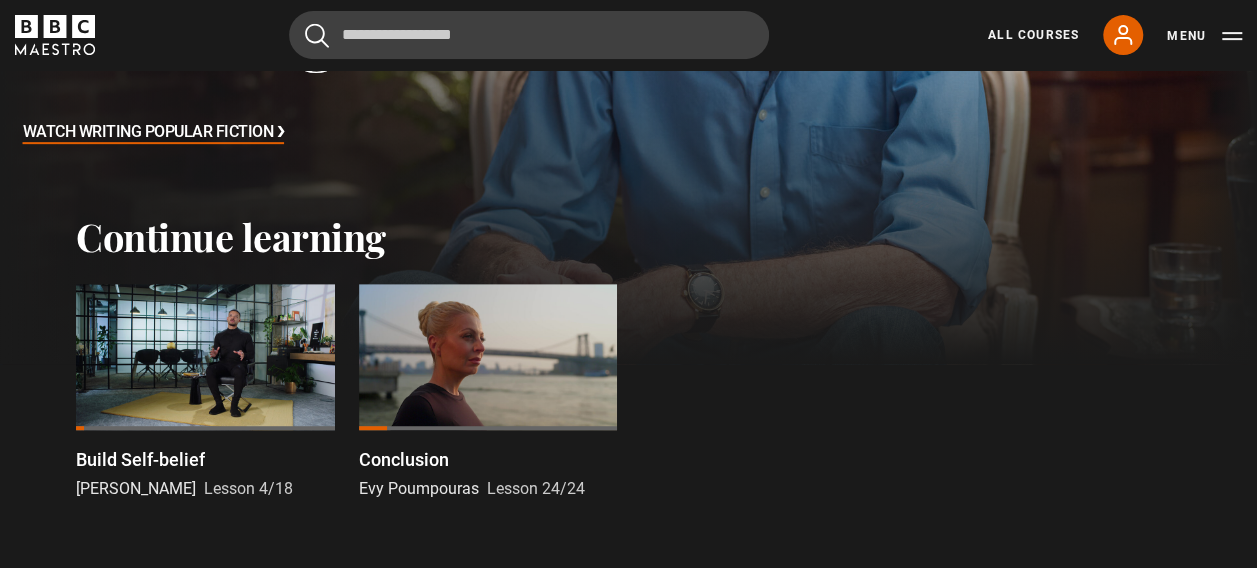 click at bounding box center (205, 356) 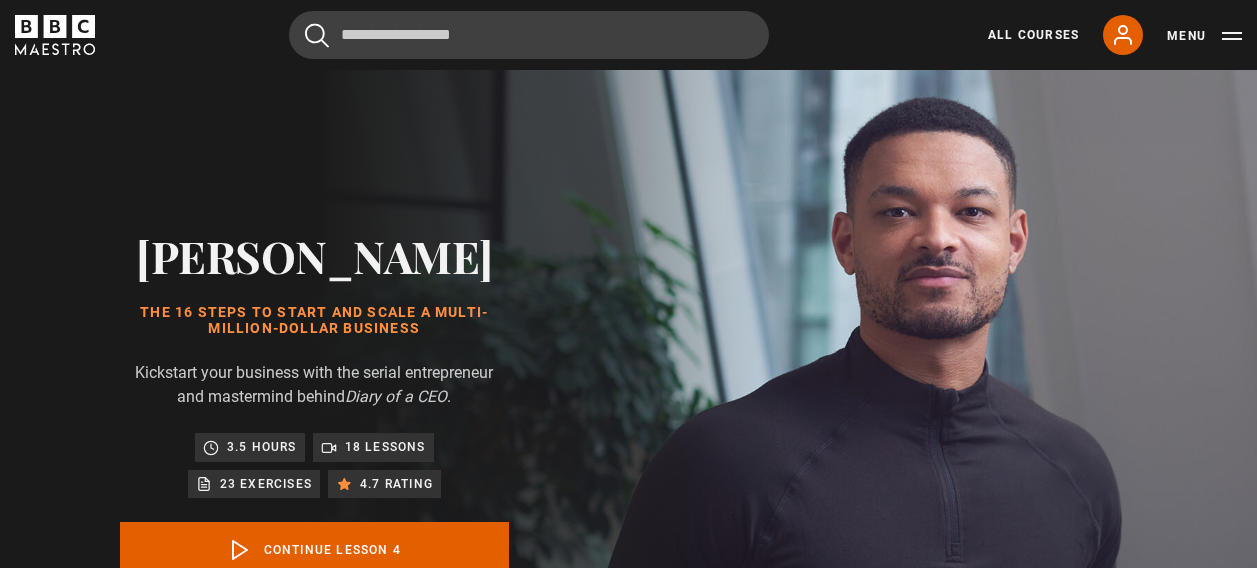 scroll, scrollTop: 819, scrollLeft: 0, axis: vertical 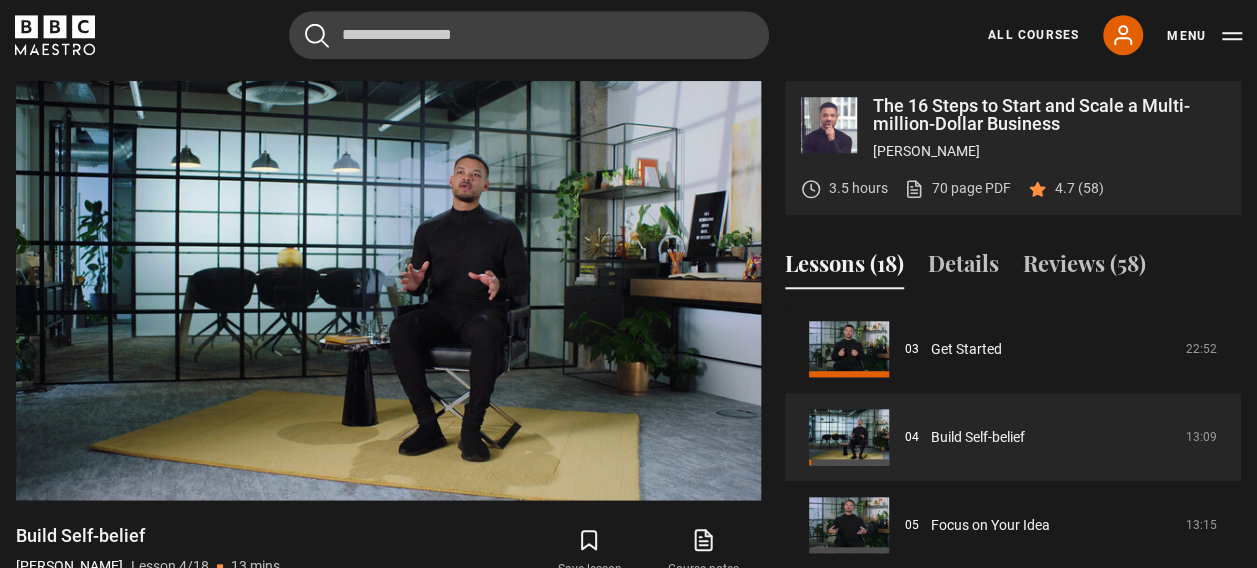 click on "The 16 Steps to Start and Scale a Multi-million-Dollar Business
Steven Bartlett
3.5 hours
70 page PDF
(opens in new tab)
4.7 (58)
Video Player is loading. Play Lesson Build Self-belief 10s Skip Back 10 seconds Pause 10s Skip Forward 10 seconds Loaded :  5.70% 00:27 Pause Mute Current Time  0:27 - Duration  13:10
Steven Bartlett
Lesson 4
Build Self-belief
1x Playback Rate 2x 1.5x 1x , selected 0.5x auto Quality 360p 720p Auto" at bounding box center (628, 409) 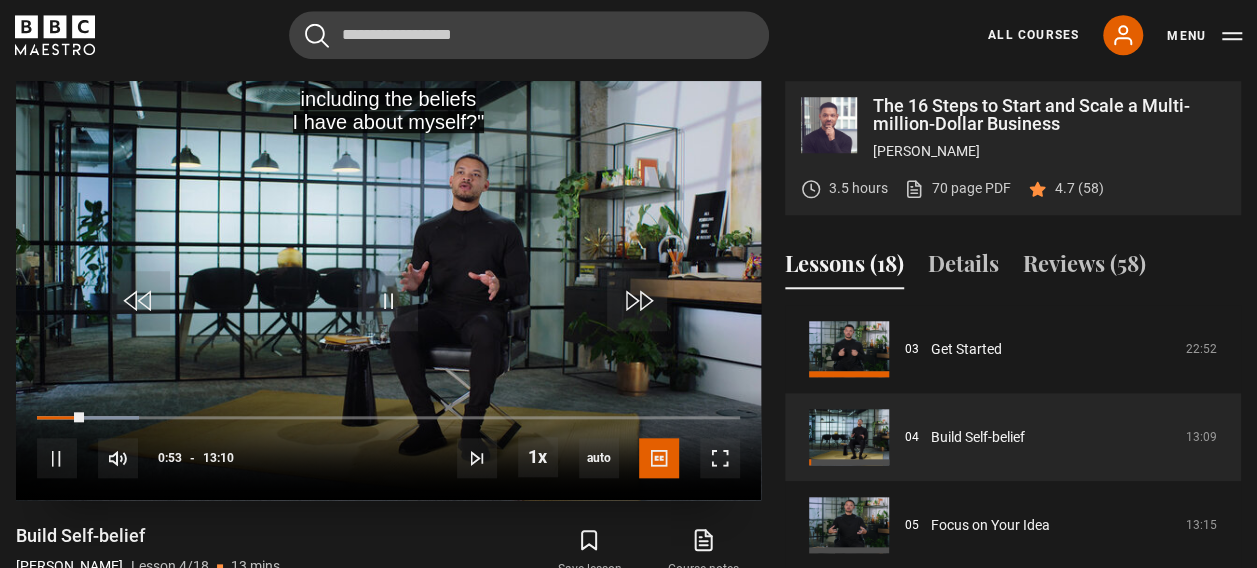 click on "10s Skip Back 10 seconds Pause 10s Skip Forward 10 seconds Loaded :  14.56% 00:52 00:53 Pause Mute Current Time  0:53 - Duration  13:10
Steven Bartlett
Lesson 4
Build Self-belief
1x Playback Rate 2x 1.5x 1x , selected 0.5x auto Quality 360p 720p 1080p 2160p Auto , selected Captions captions off English  Captions , selected" at bounding box center [388, 445] 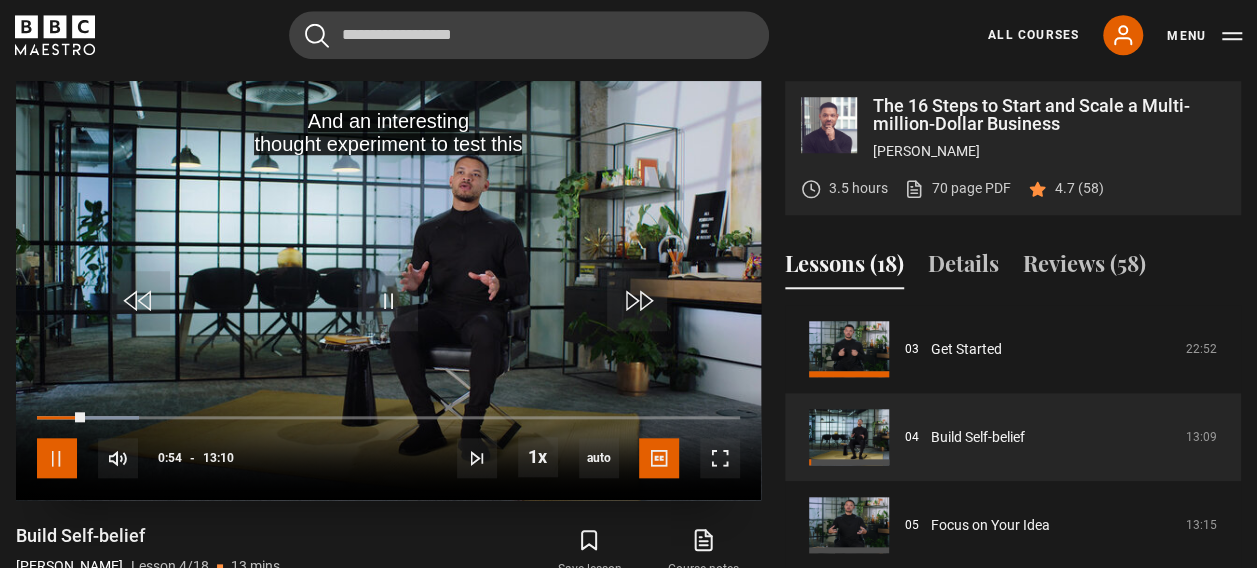 click at bounding box center [57, 458] 